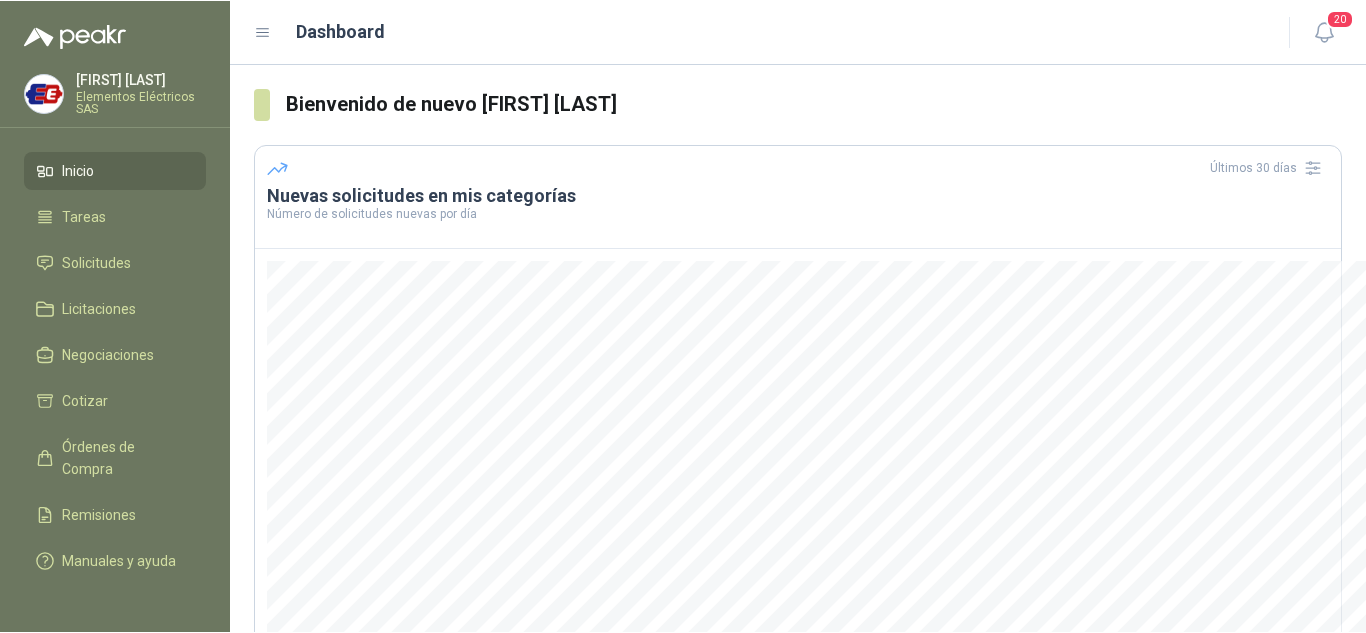 scroll, scrollTop: 0, scrollLeft: 0, axis: both 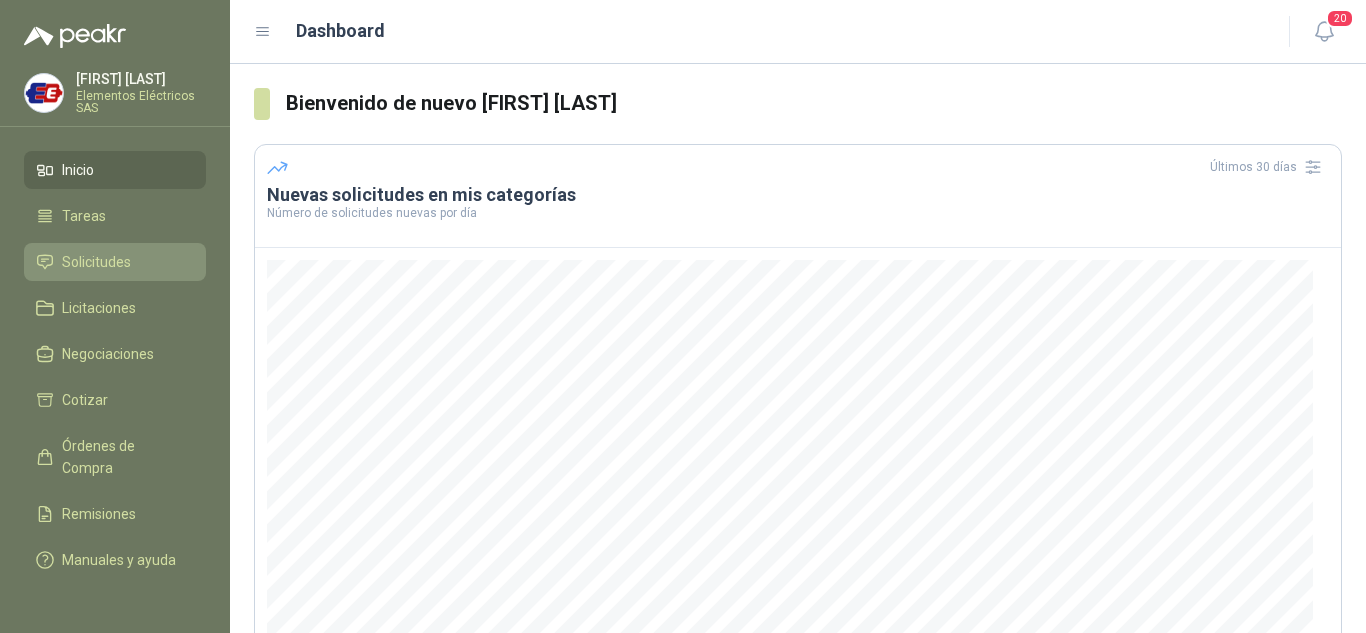 click on "Solicitudes" at bounding box center (96, 262) 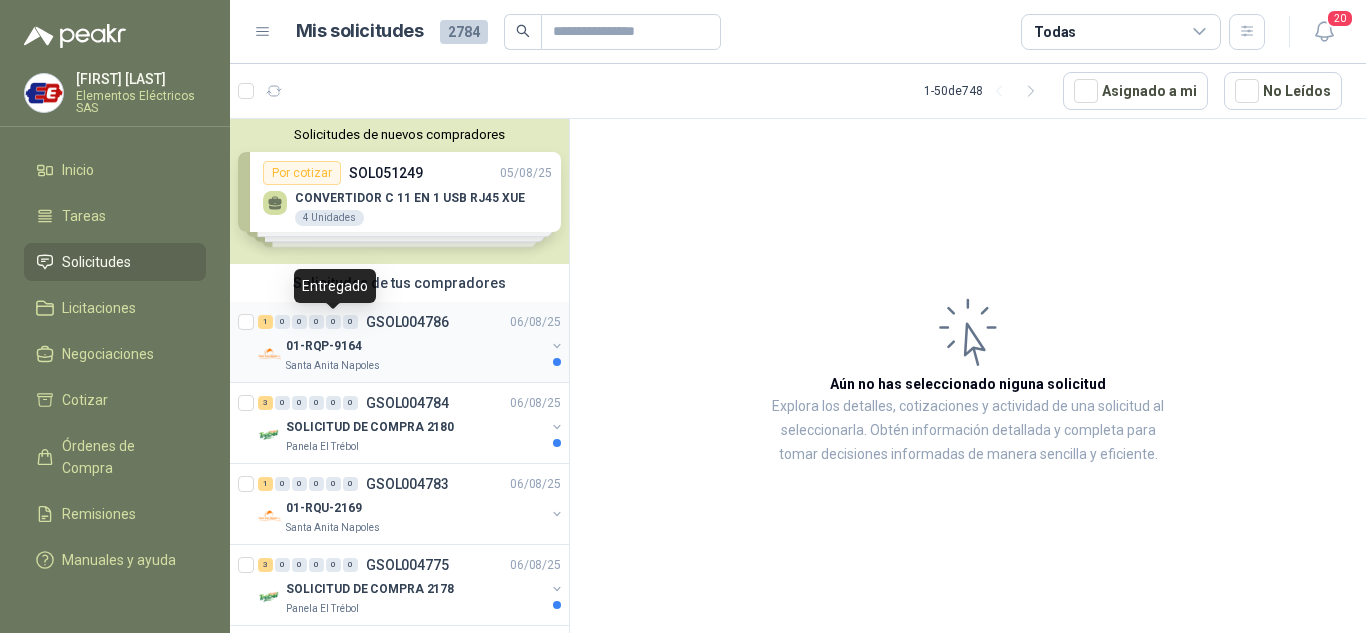 click on "0" at bounding box center (333, 322) 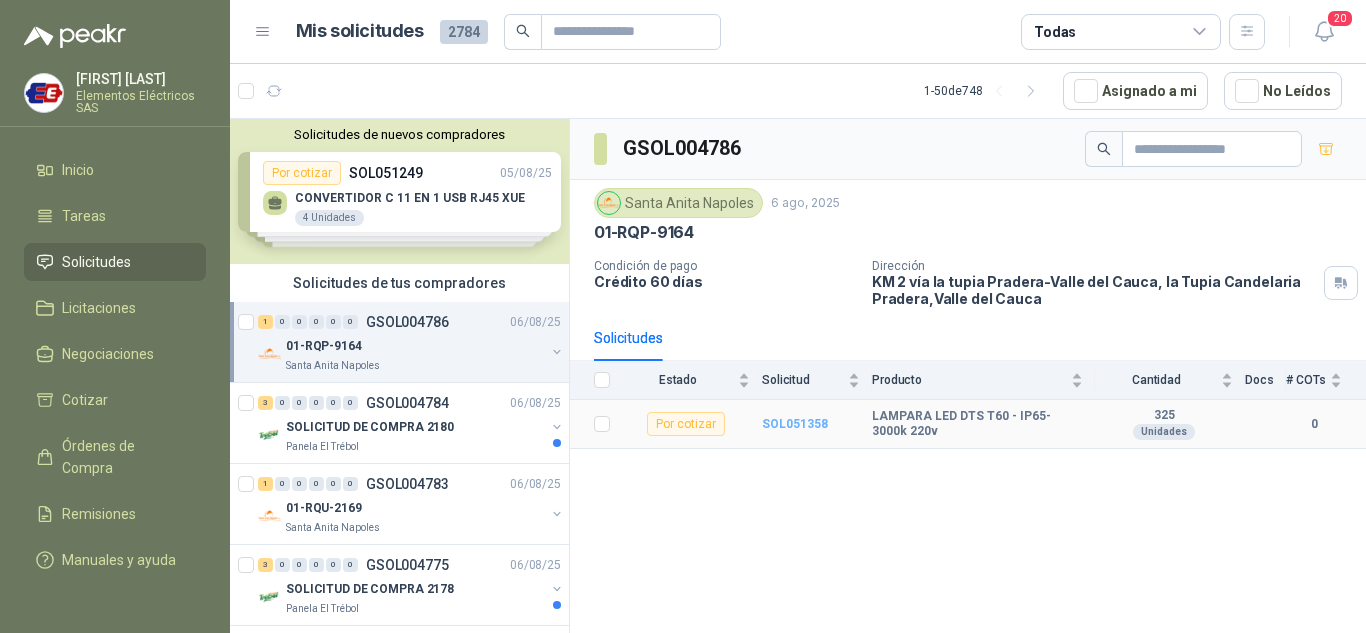 click on "SOL051358" at bounding box center [795, 424] 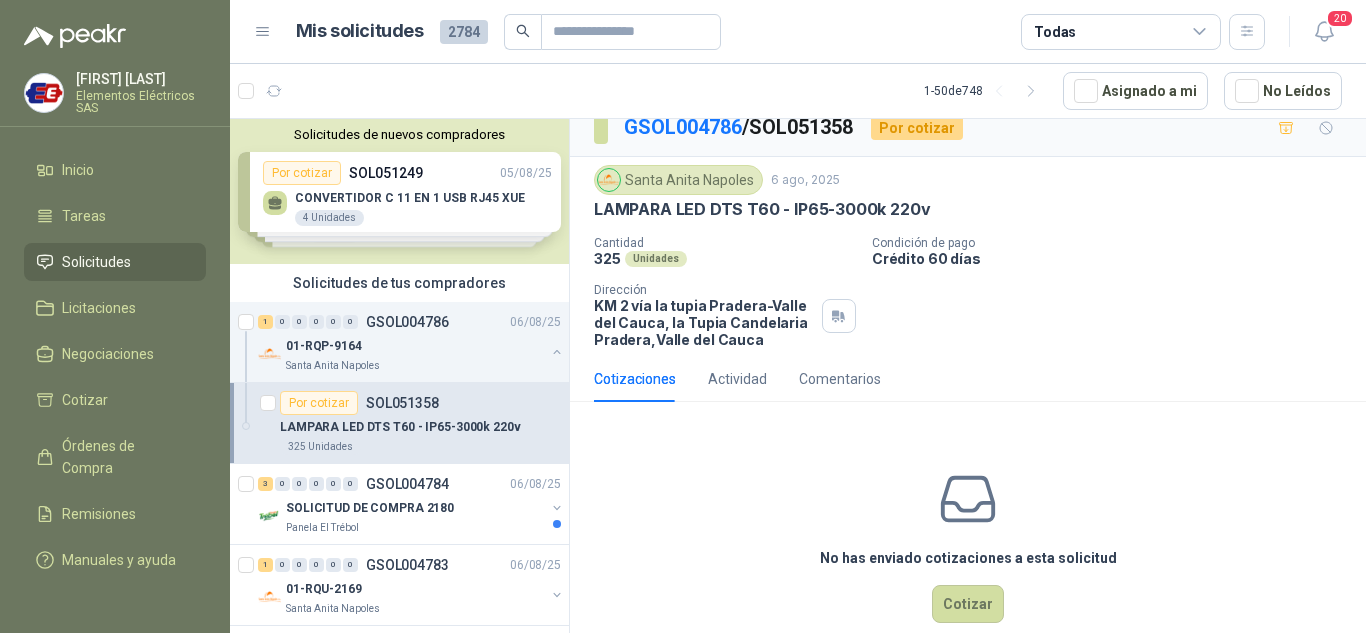 scroll, scrollTop: 53, scrollLeft: 0, axis: vertical 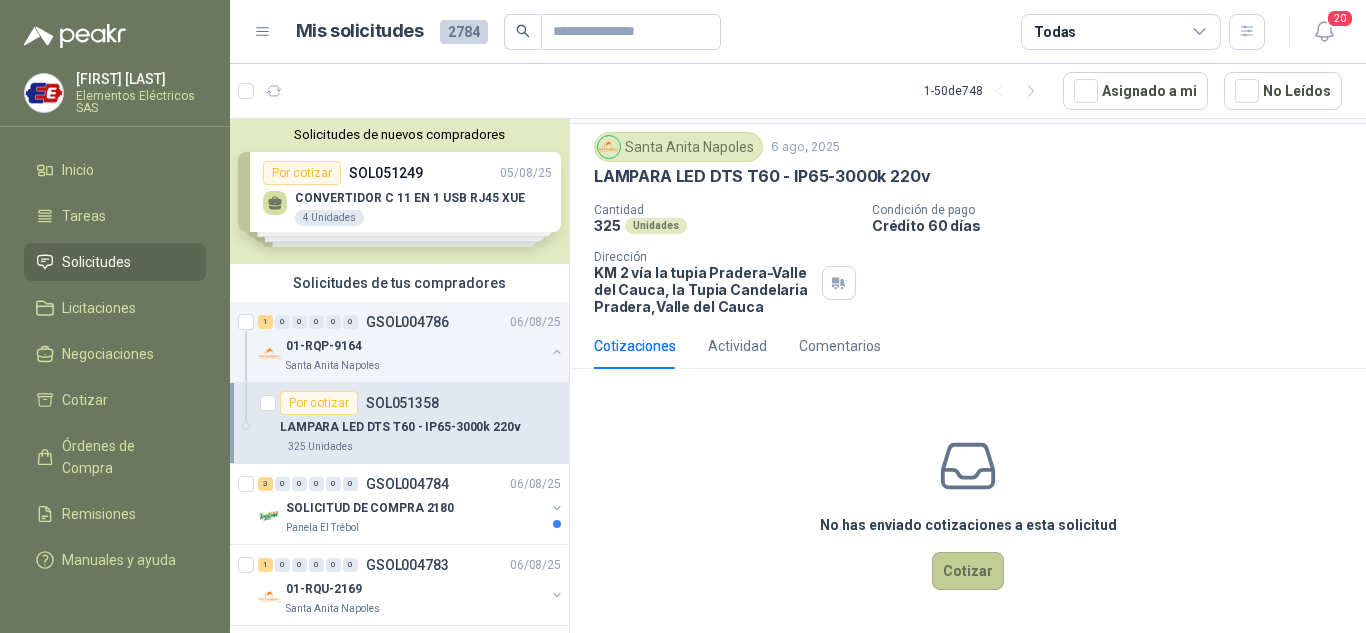 click on "Cotizar" at bounding box center (968, 571) 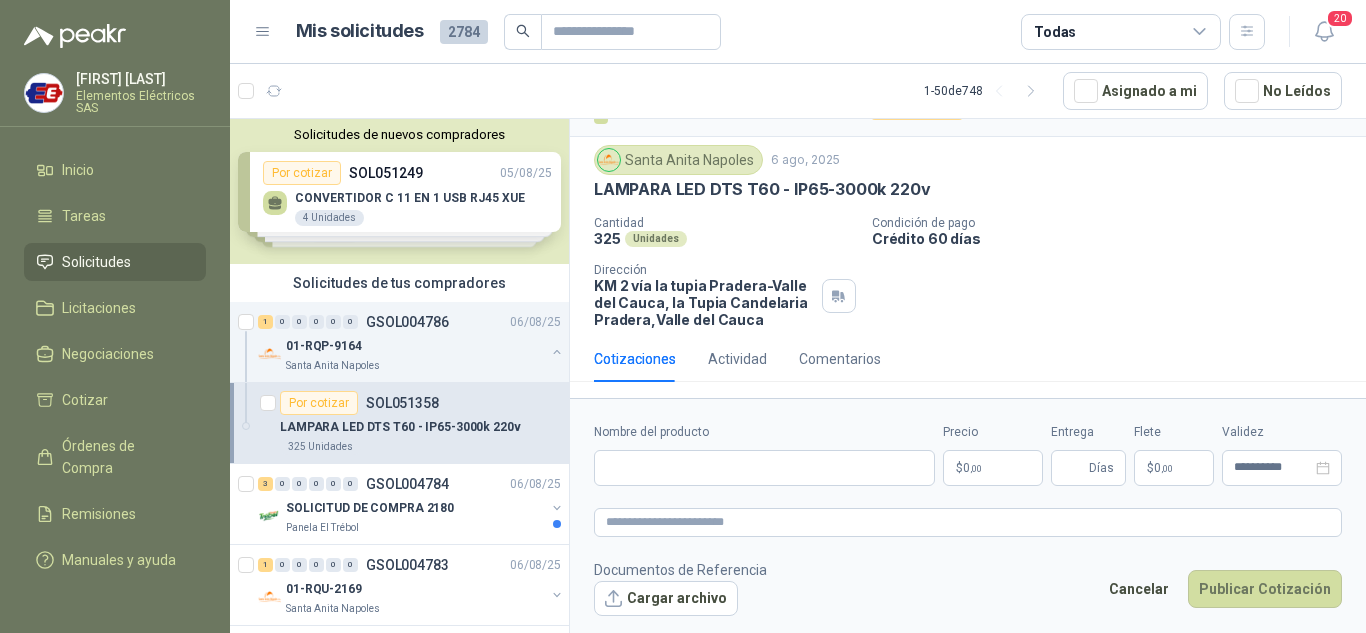 scroll, scrollTop: 39, scrollLeft: 0, axis: vertical 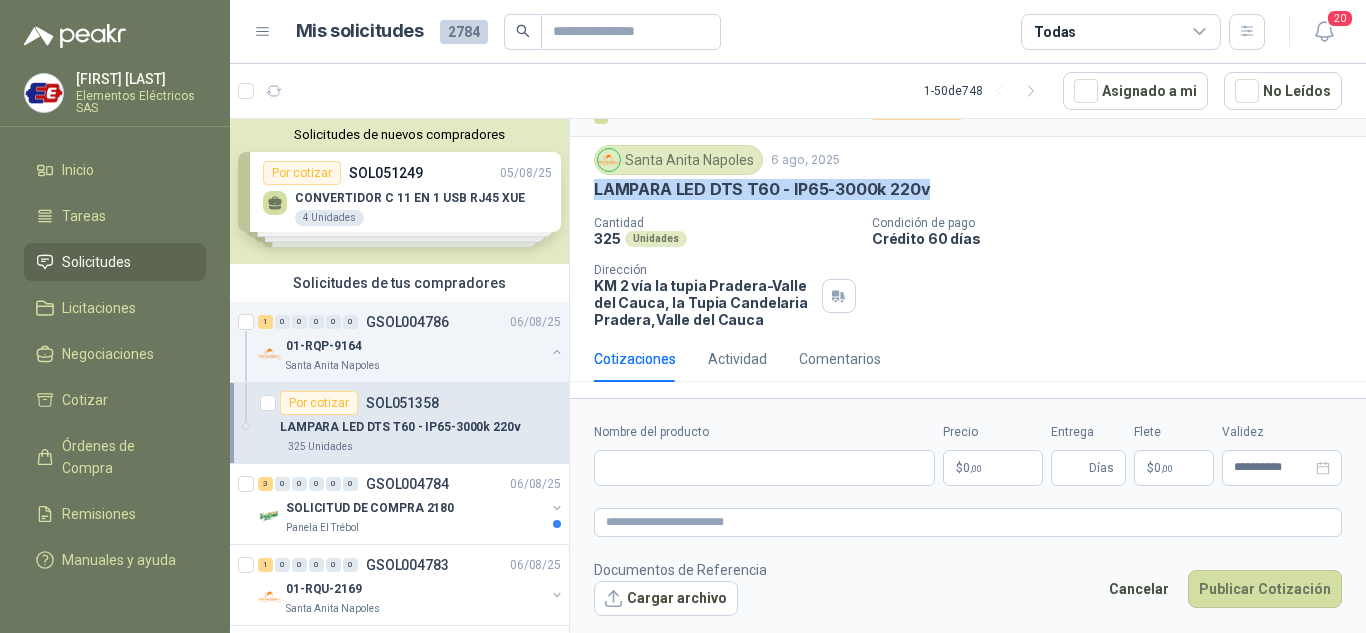 drag, startPoint x: 597, startPoint y: 187, endPoint x: 935, endPoint y: 183, distance: 338.02368 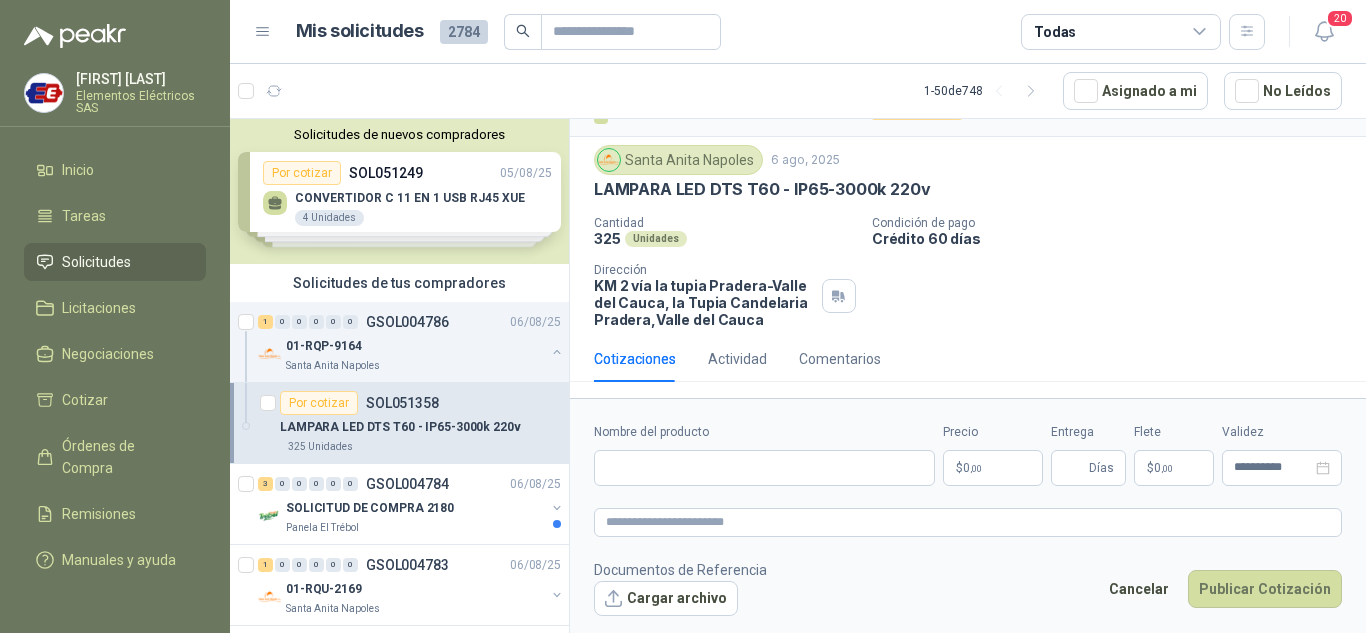 click on "Condición de pago" at bounding box center (1115, 223) 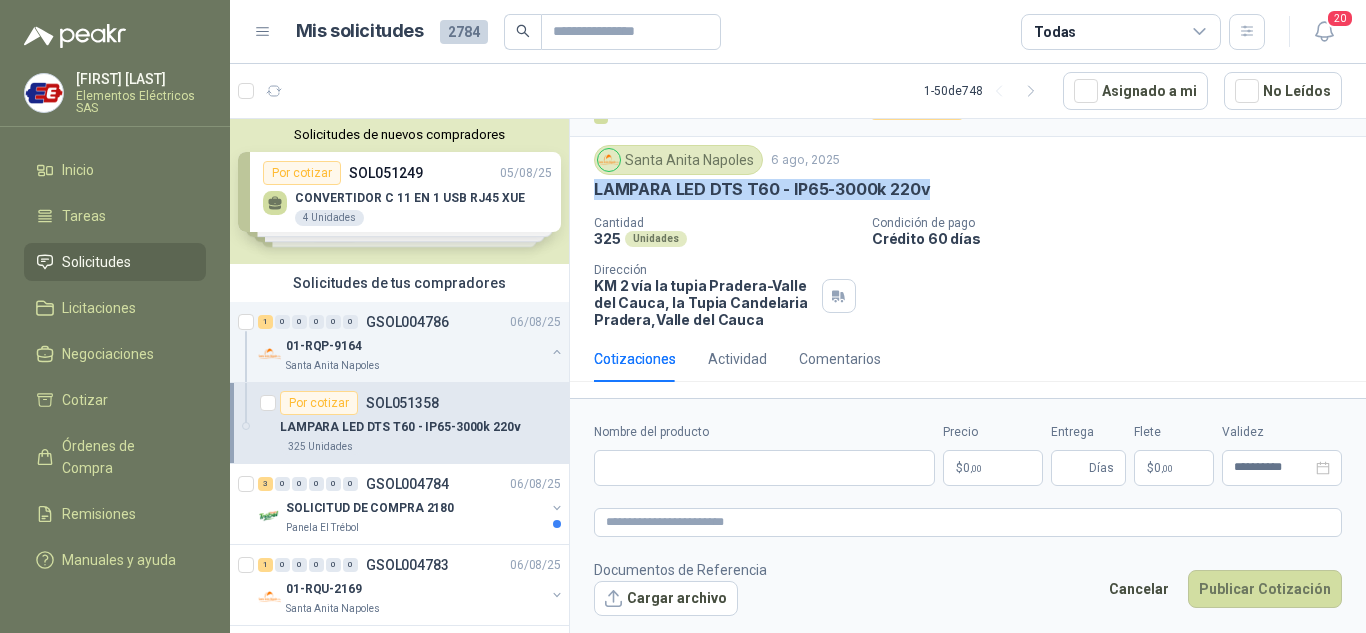 drag, startPoint x: 593, startPoint y: 188, endPoint x: 890, endPoint y: 188, distance: 297 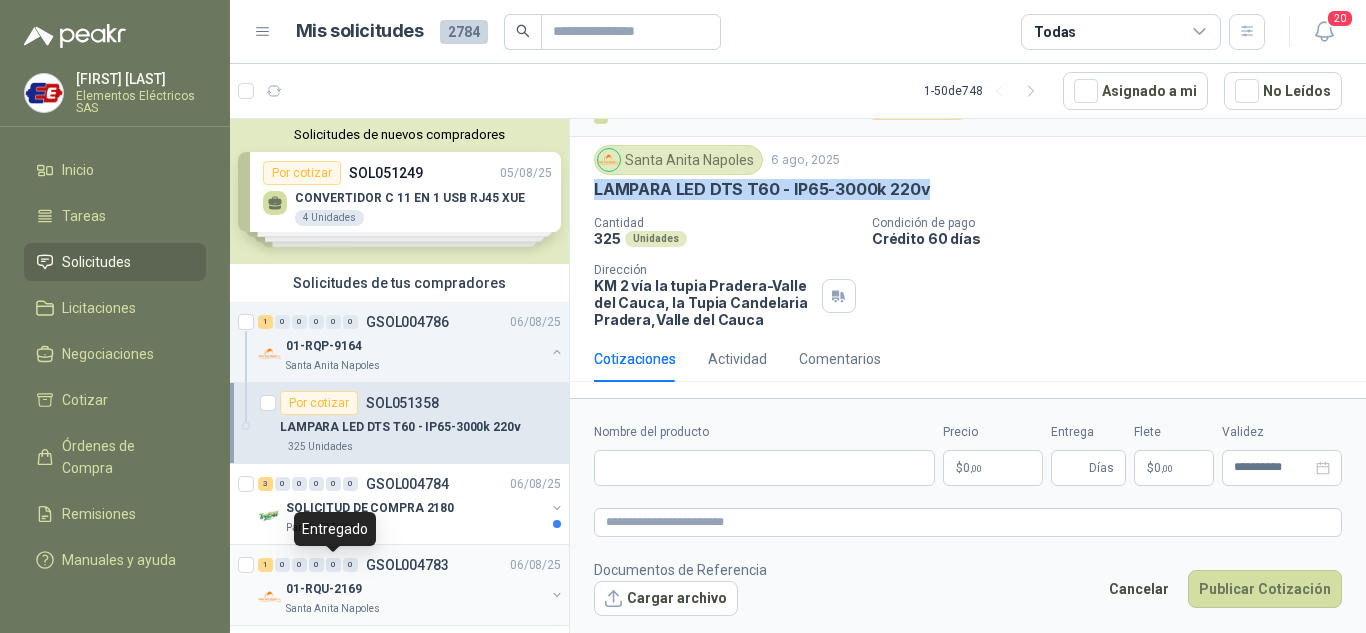 click on "0" at bounding box center (333, 565) 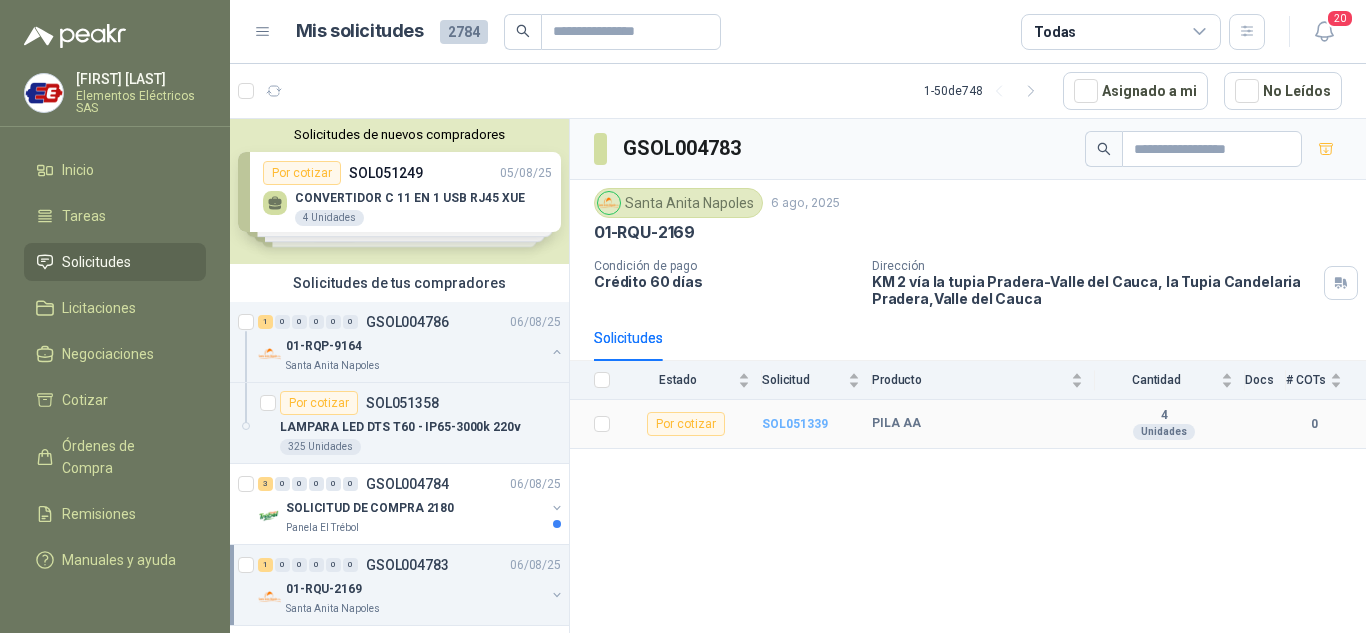 click on "SOL051339" at bounding box center [795, 424] 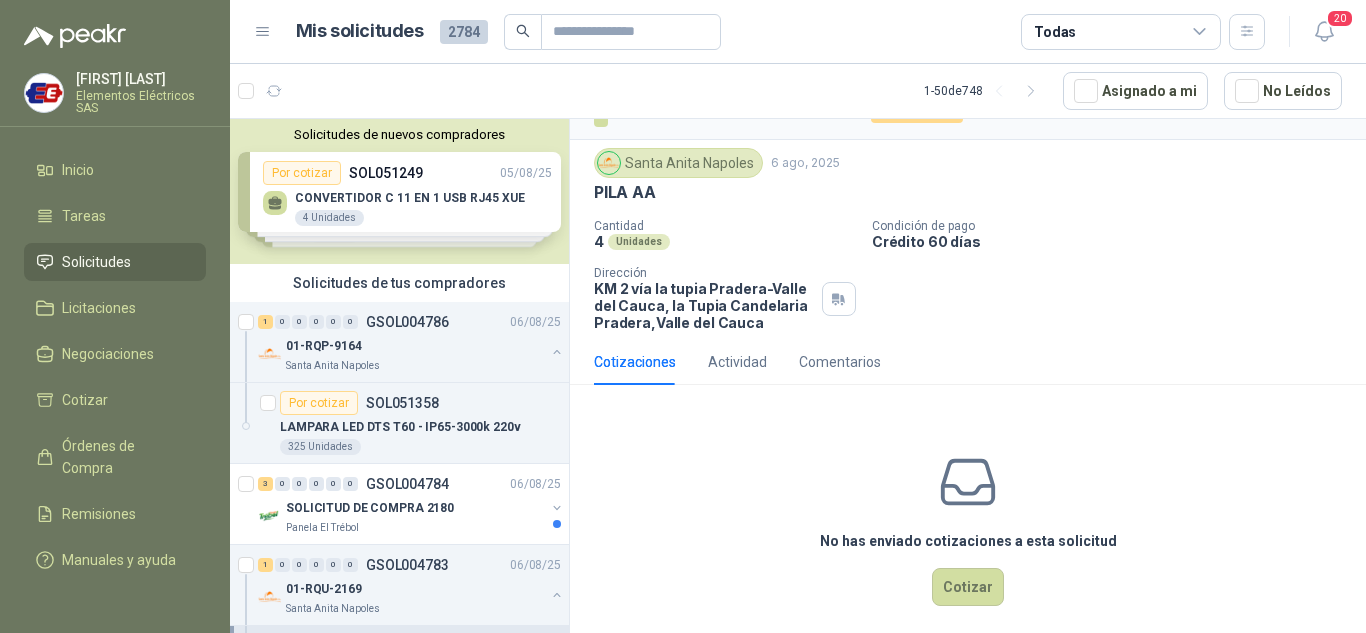 scroll, scrollTop: 53, scrollLeft: 0, axis: vertical 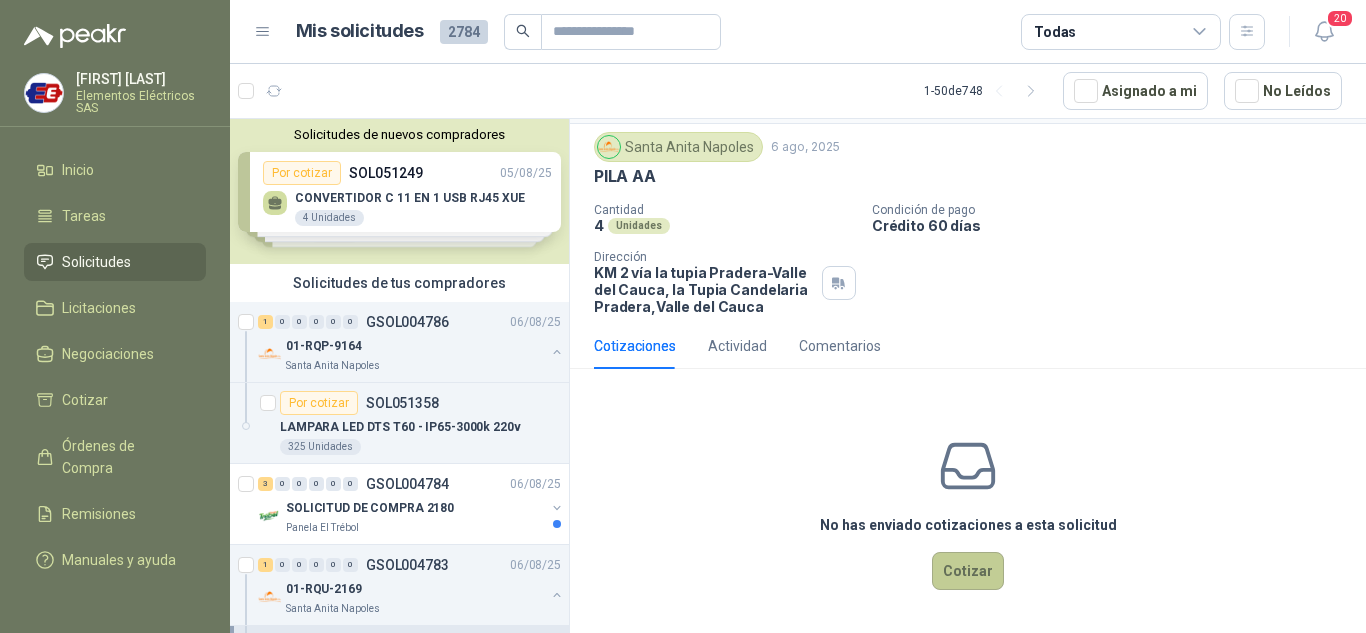 click on "Cotizar" at bounding box center [968, 571] 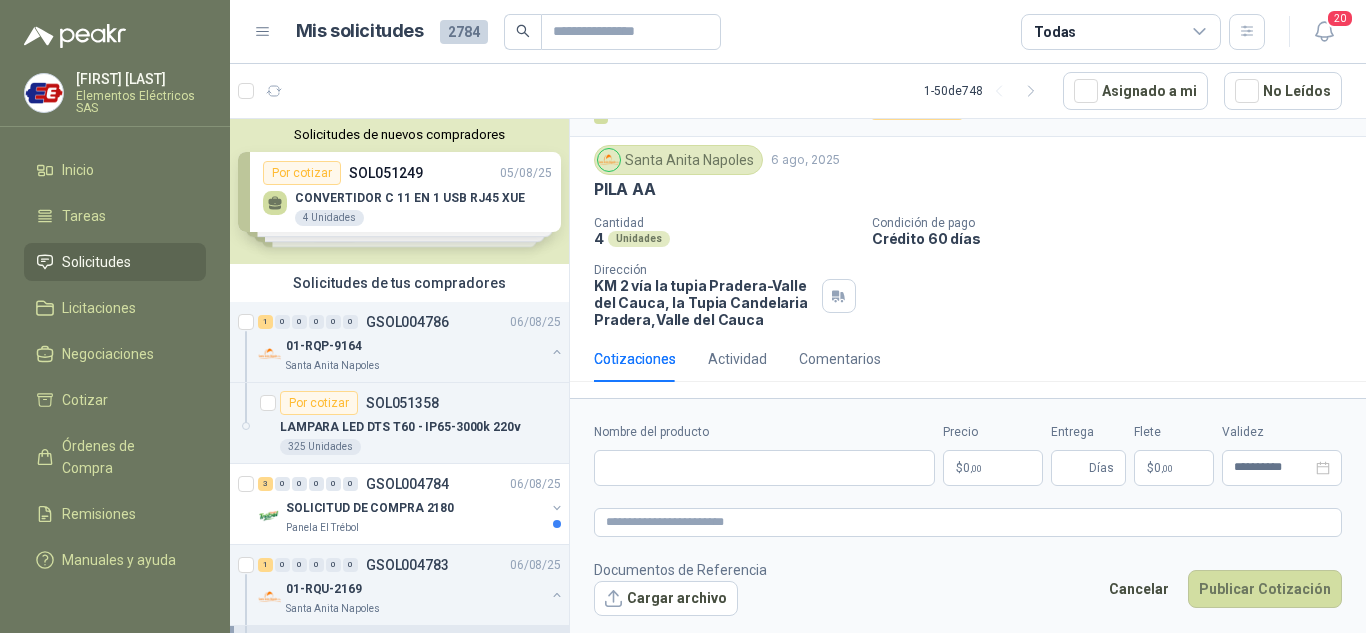 type 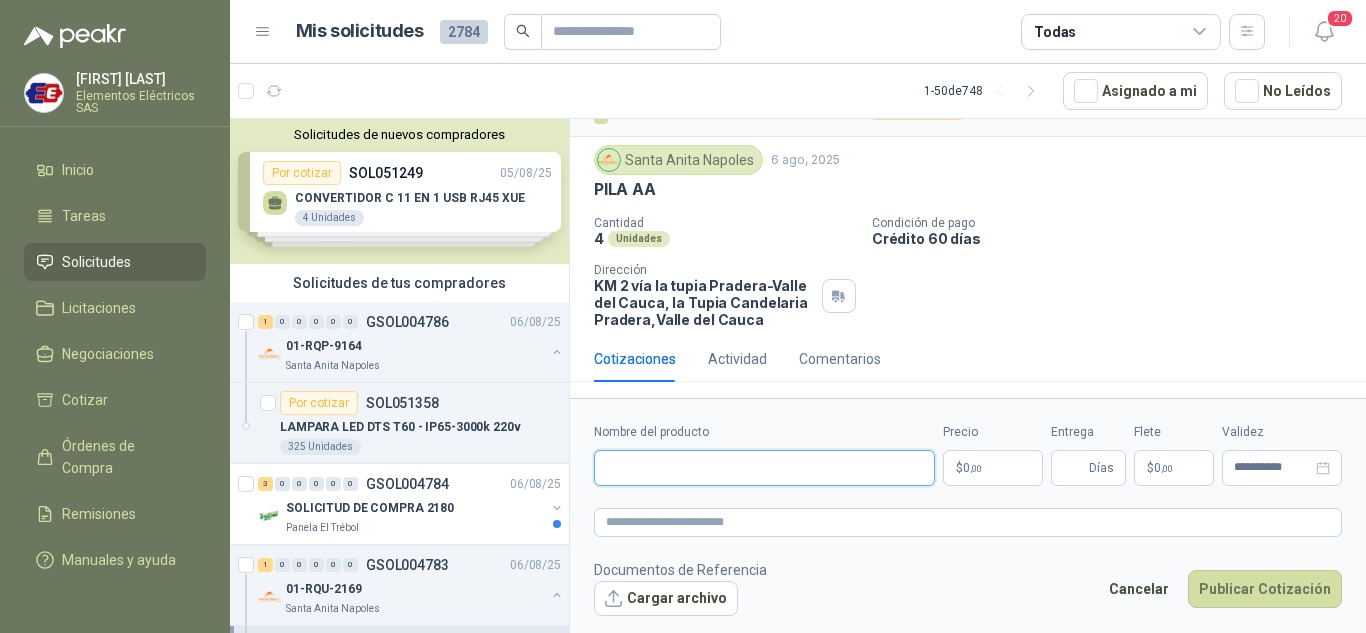click on "Nombre del producto" at bounding box center [764, 468] 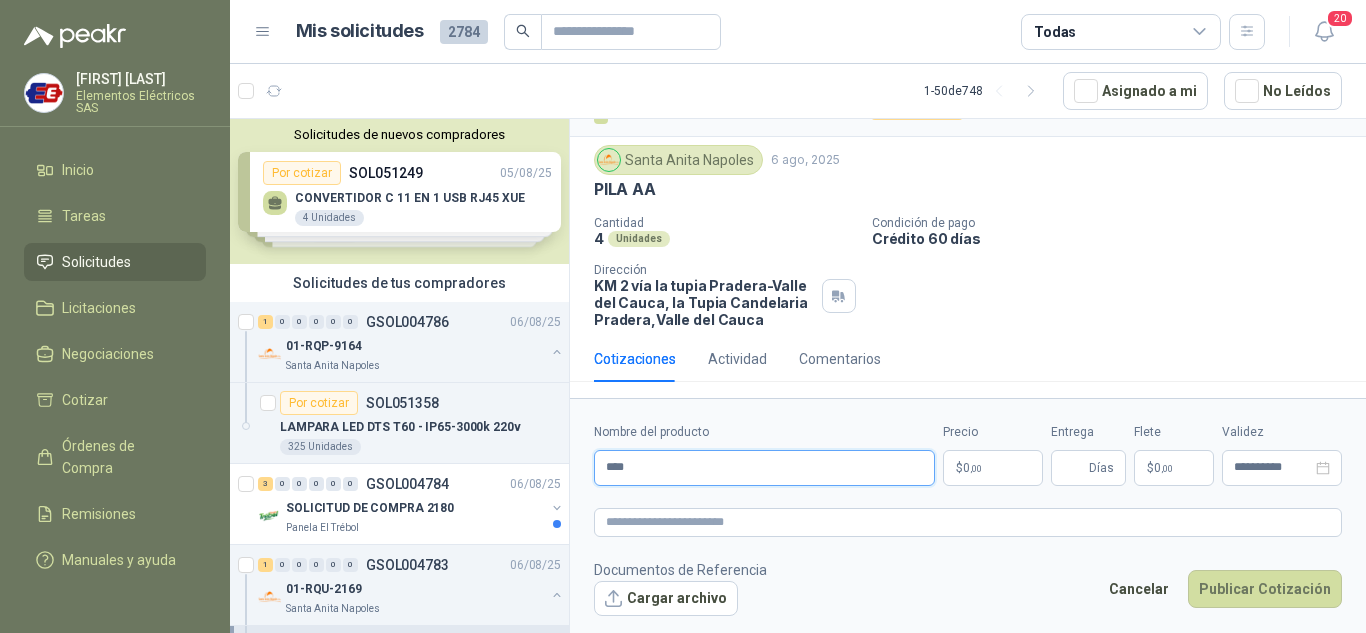 type on "**********" 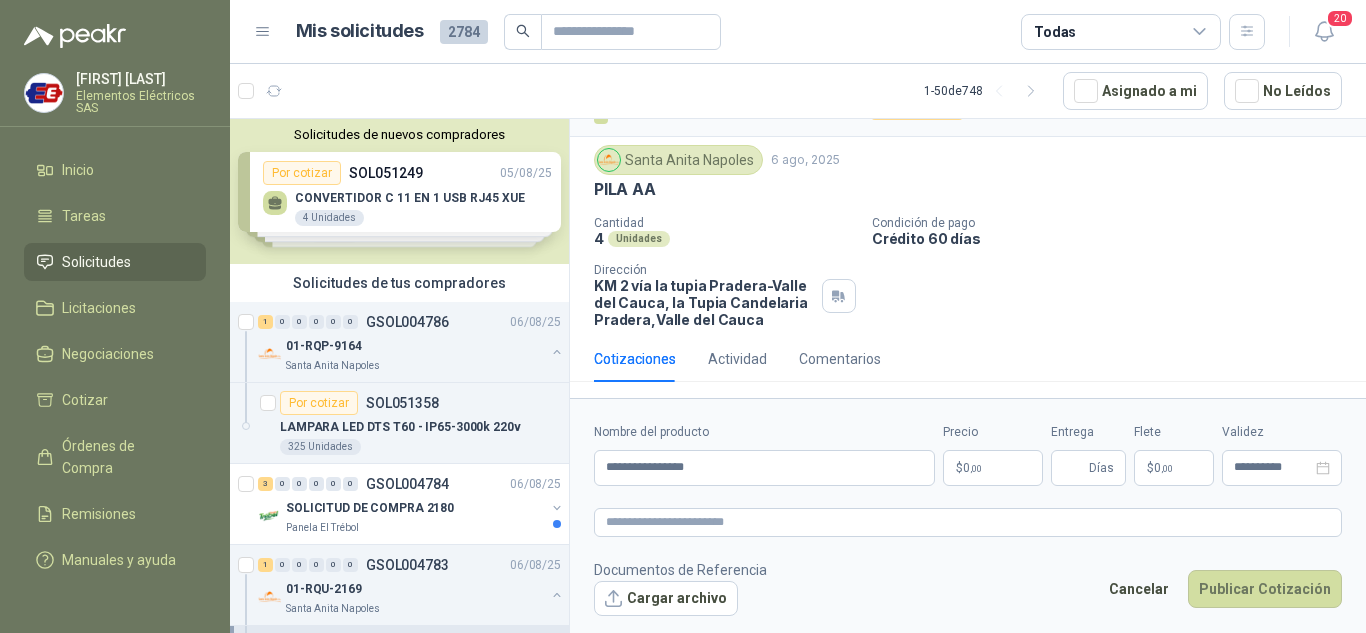 click on "$  0 ,00" at bounding box center [993, 468] 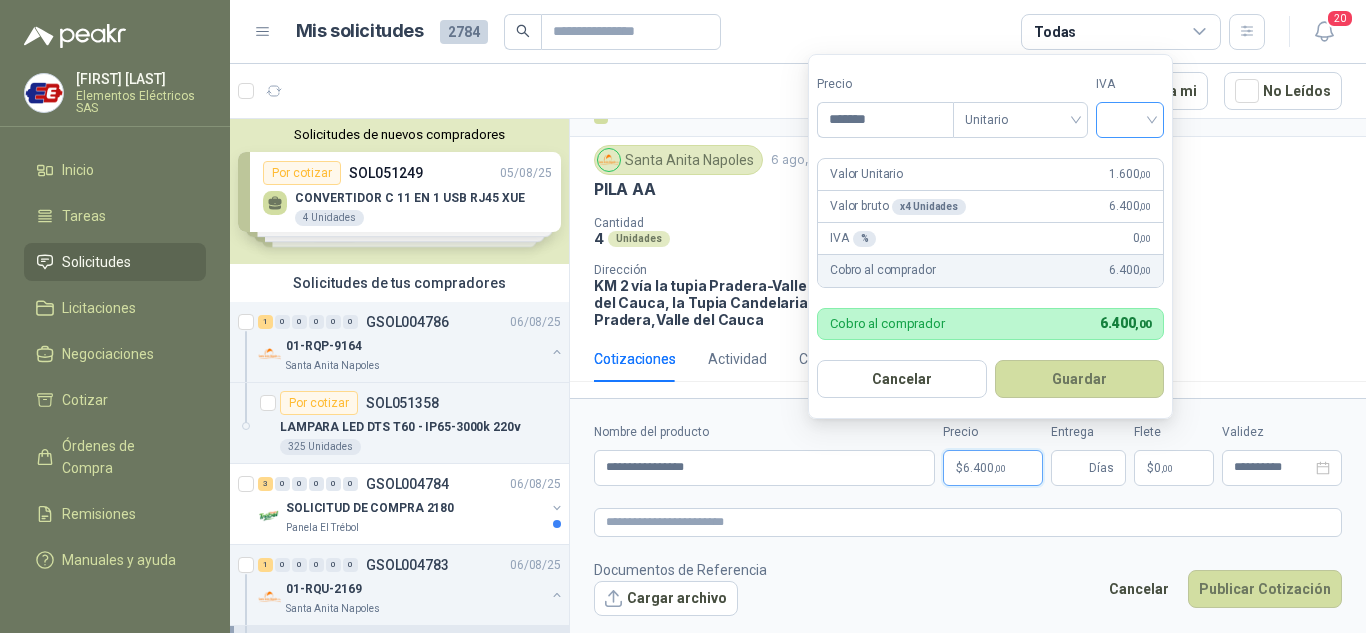click at bounding box center (1130, 120) 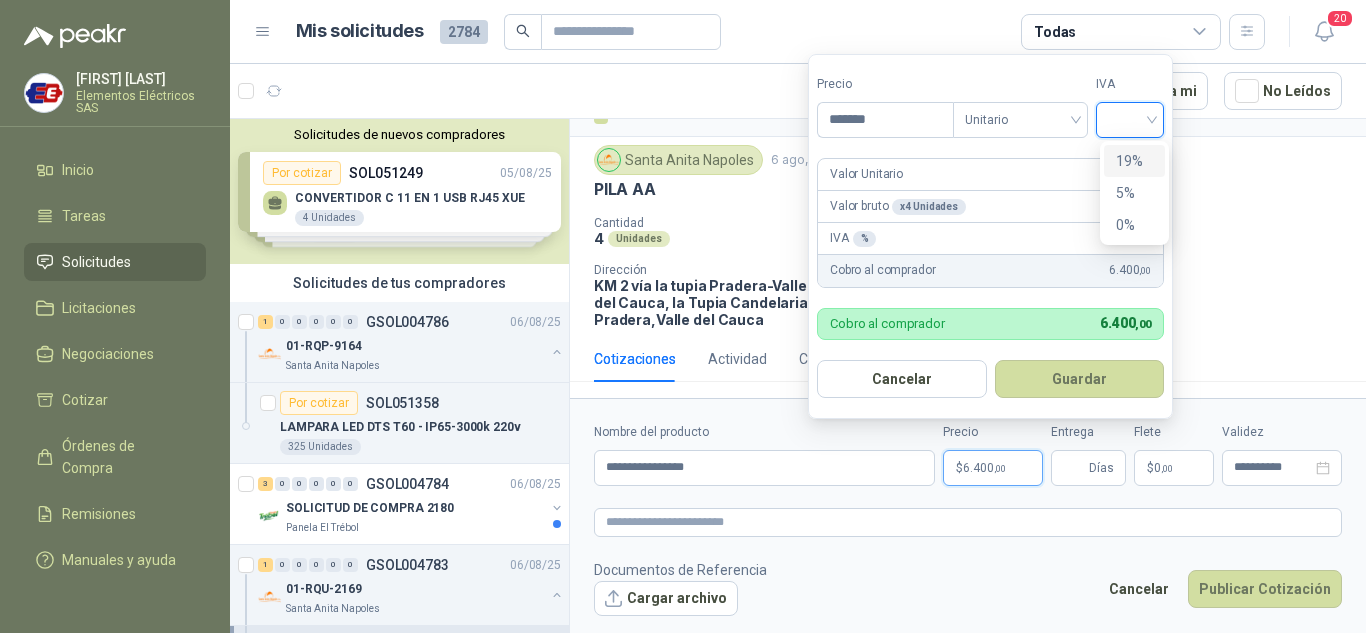 drag, startPoint x: 1132, startPoint y: 157, endPoint x: 1110, endPoint y: 352, distance: 196.2371 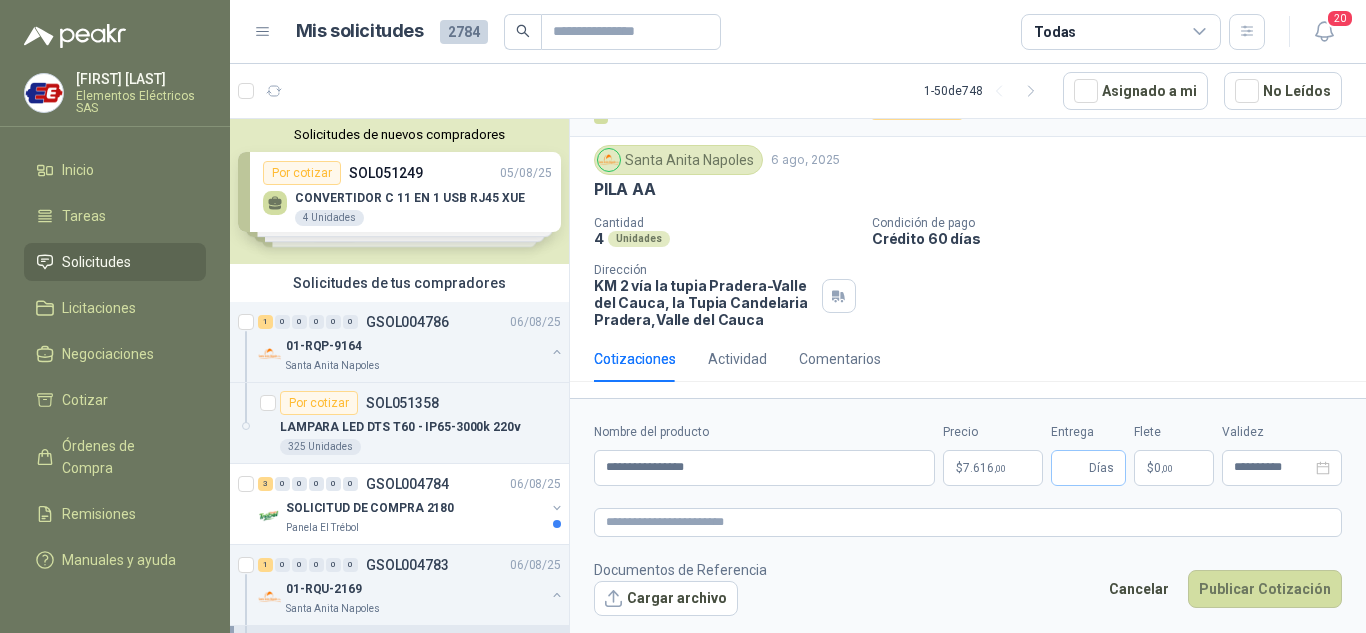 click on "Días" at bounding box center (1088, 468) 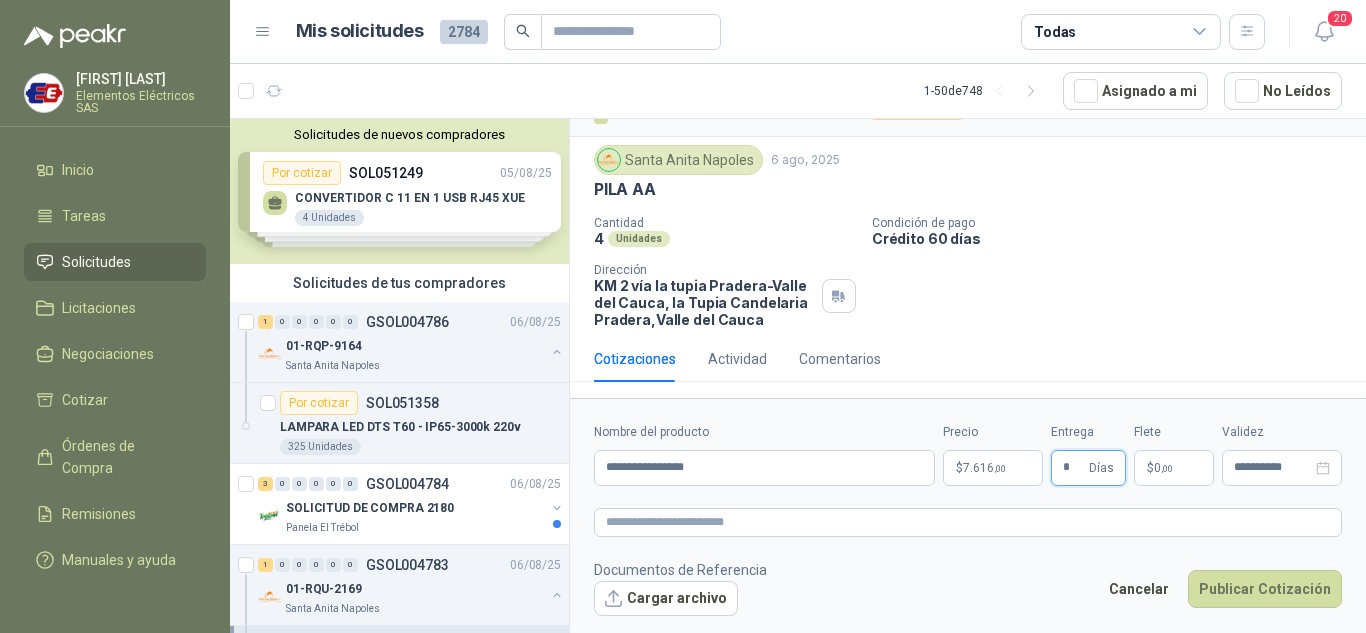type on "*" 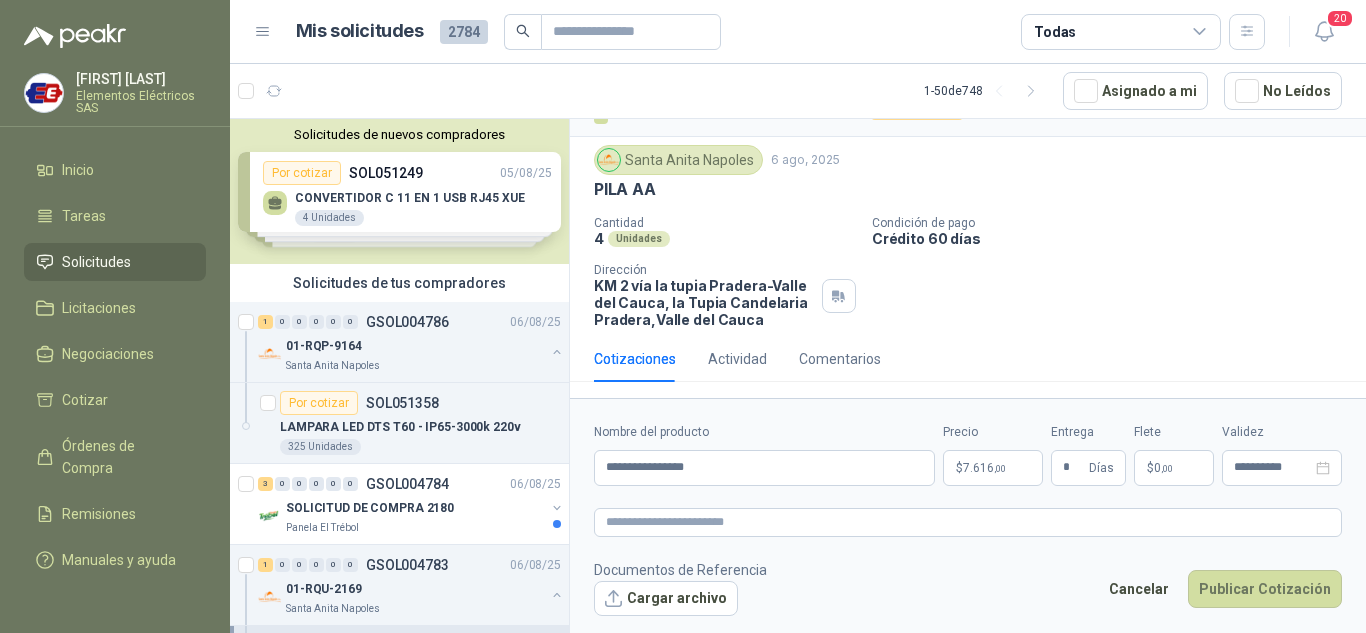click on "Flete" at bounding box center (1174, 432) 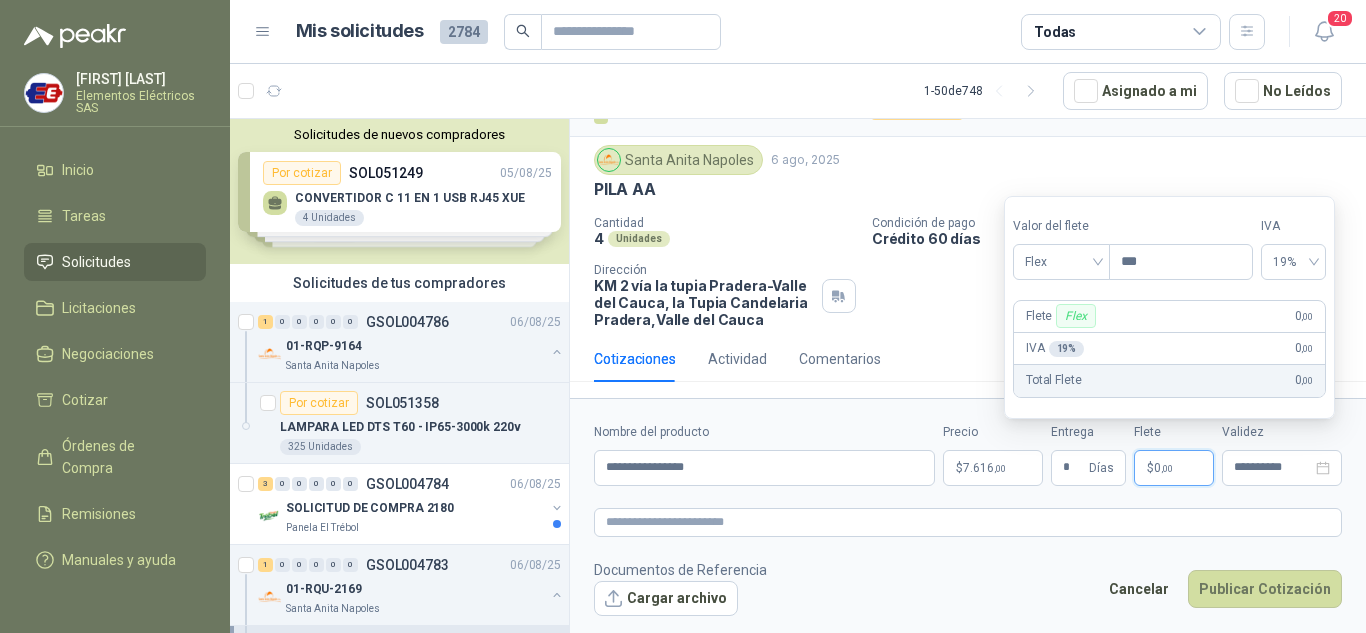 click on "$    0 ,00" at bounding box center [1174, 468] 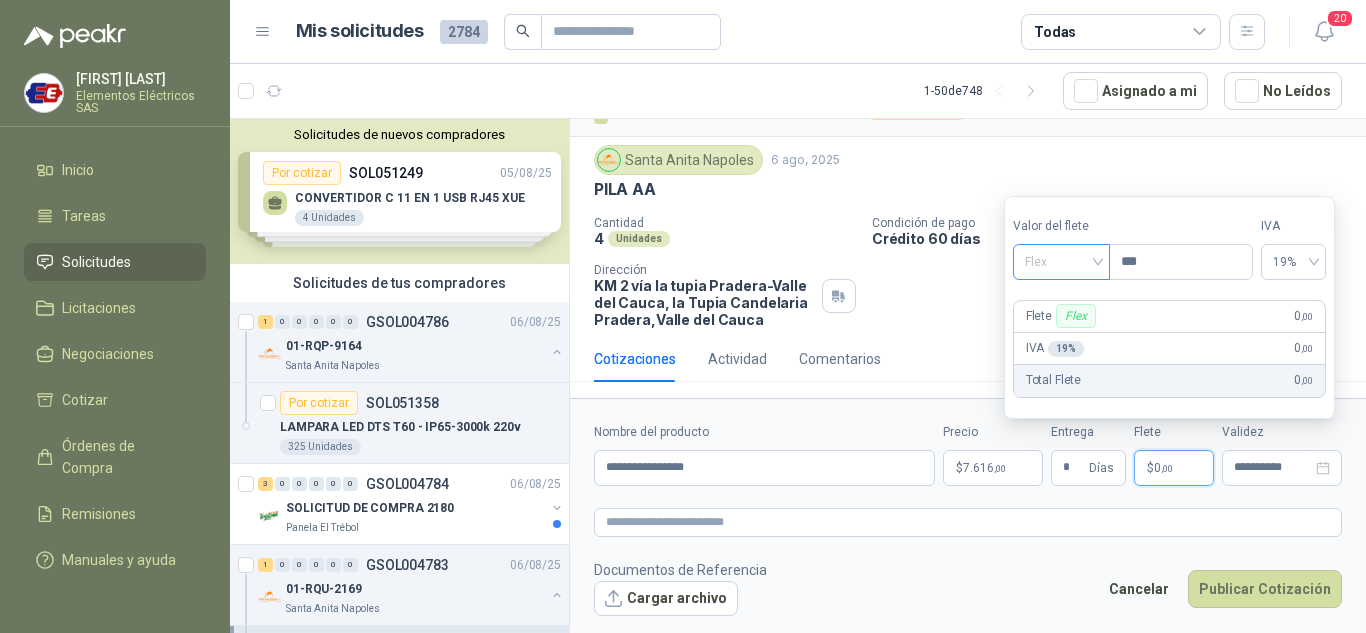 click on "Flex" at bounding box center [1061, 262] 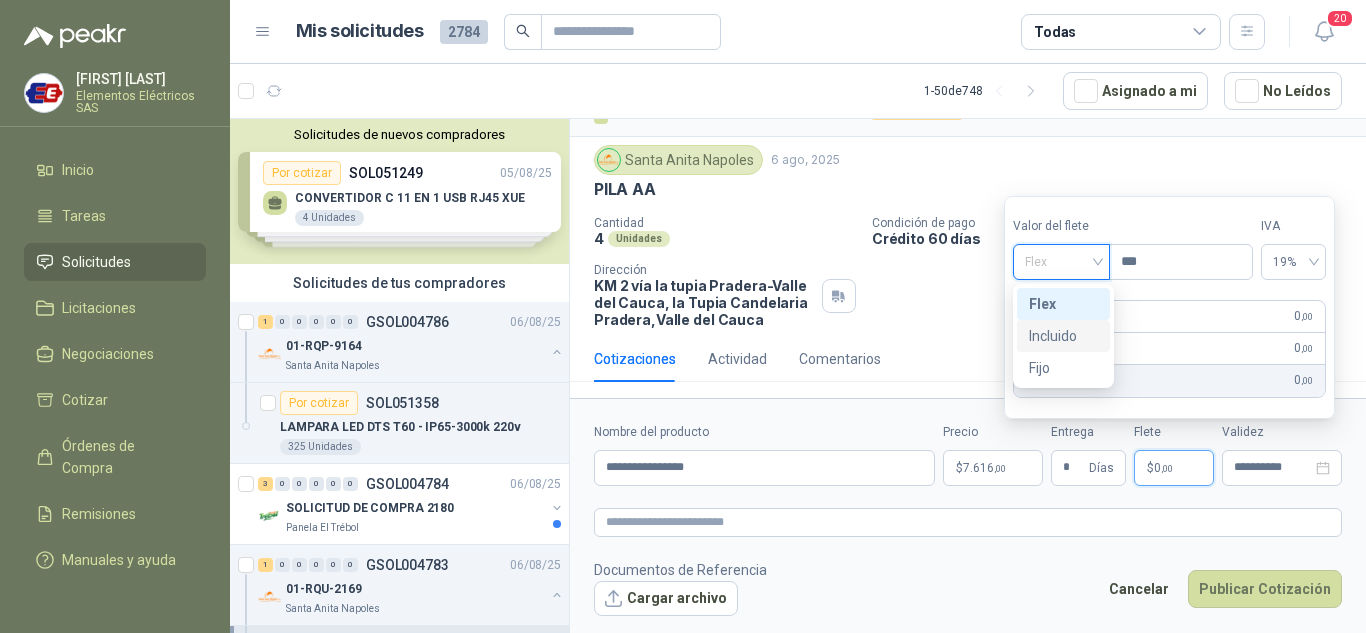 click on "Incluido" at bounding box center [1063, 336] 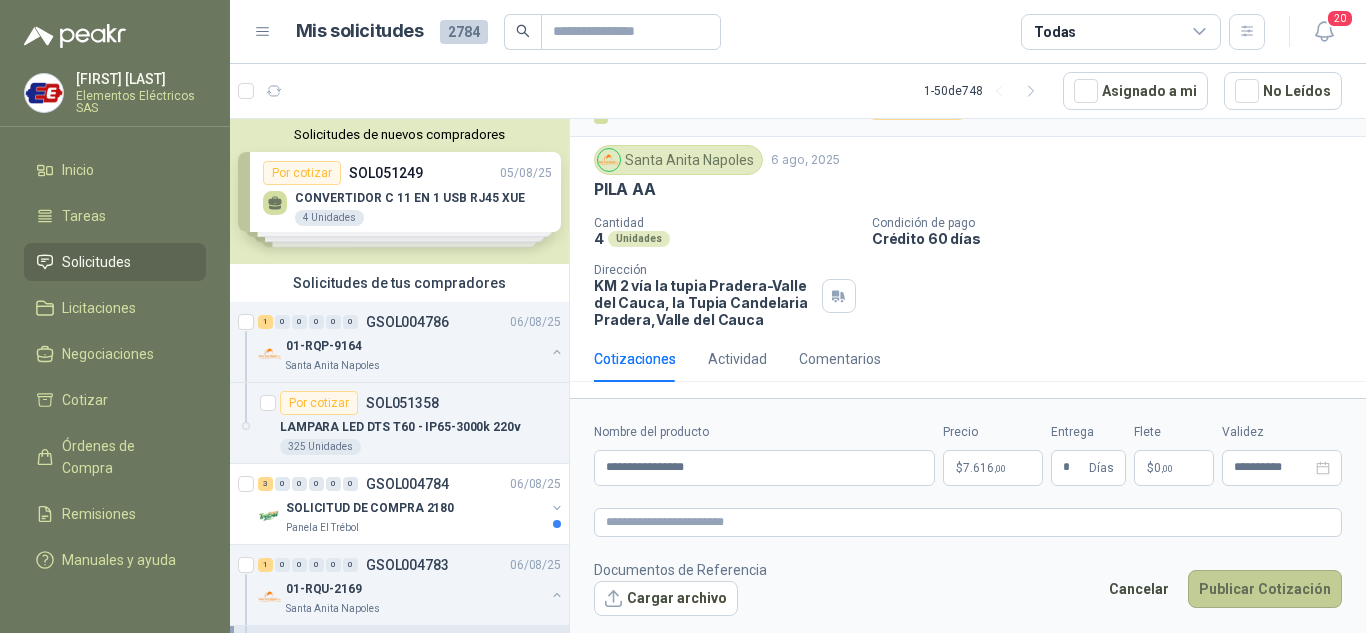 click on "Publicar Cotización" at bounding box center (1265, 589) 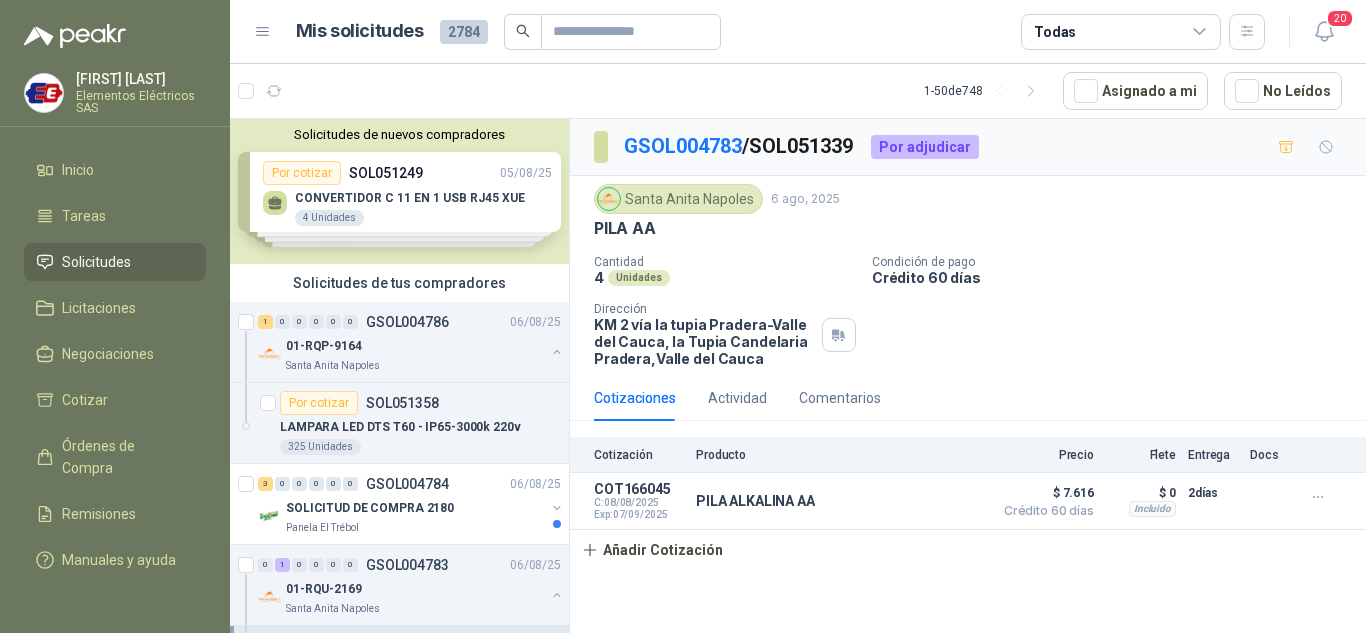 scroll, scrollTop: 0, scrollLeft: 0, axis: both 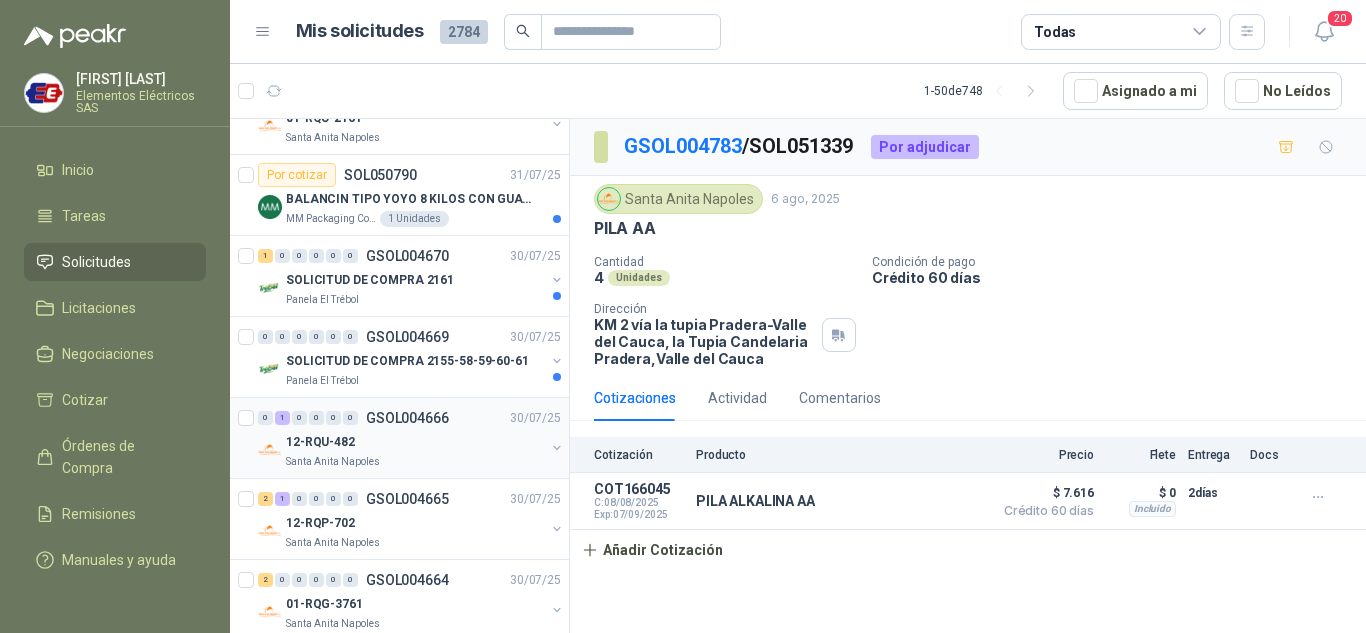 click on "12-RQU-482" at bounding box center [415, 442] 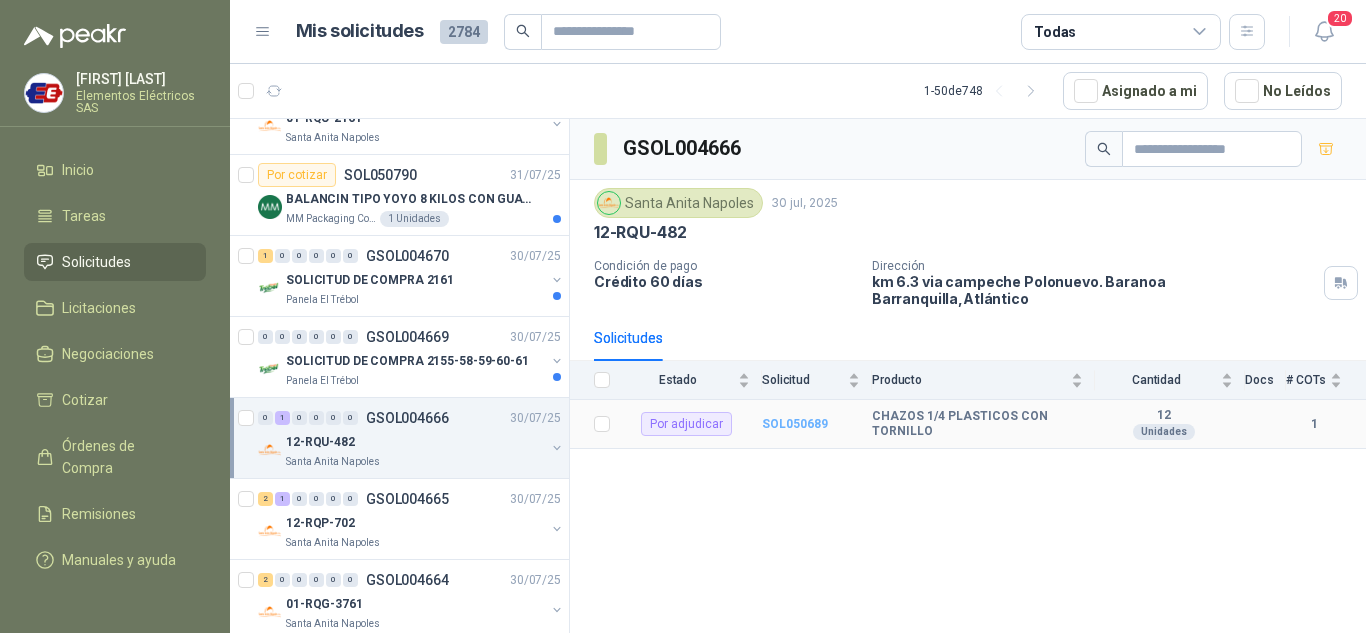 click on "SOL050689" at bounding box center [795, 424] 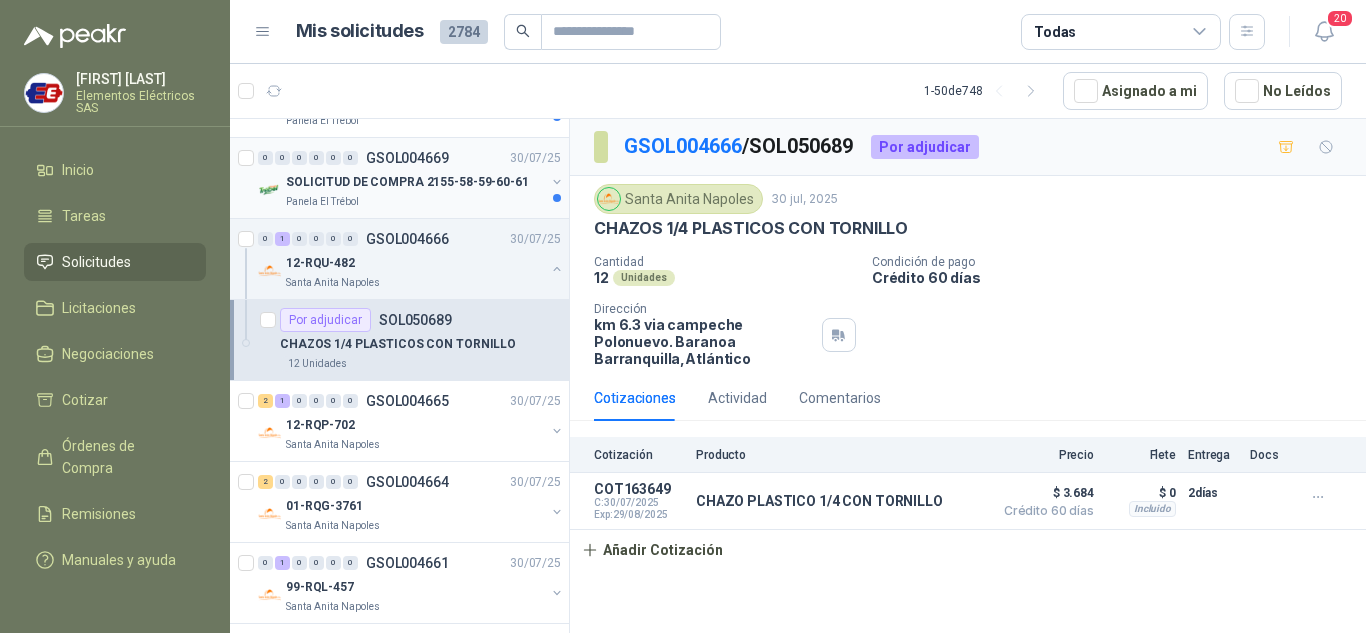 scroll, scrollTop: 1400, scrollLeft: 0, axis: vertical 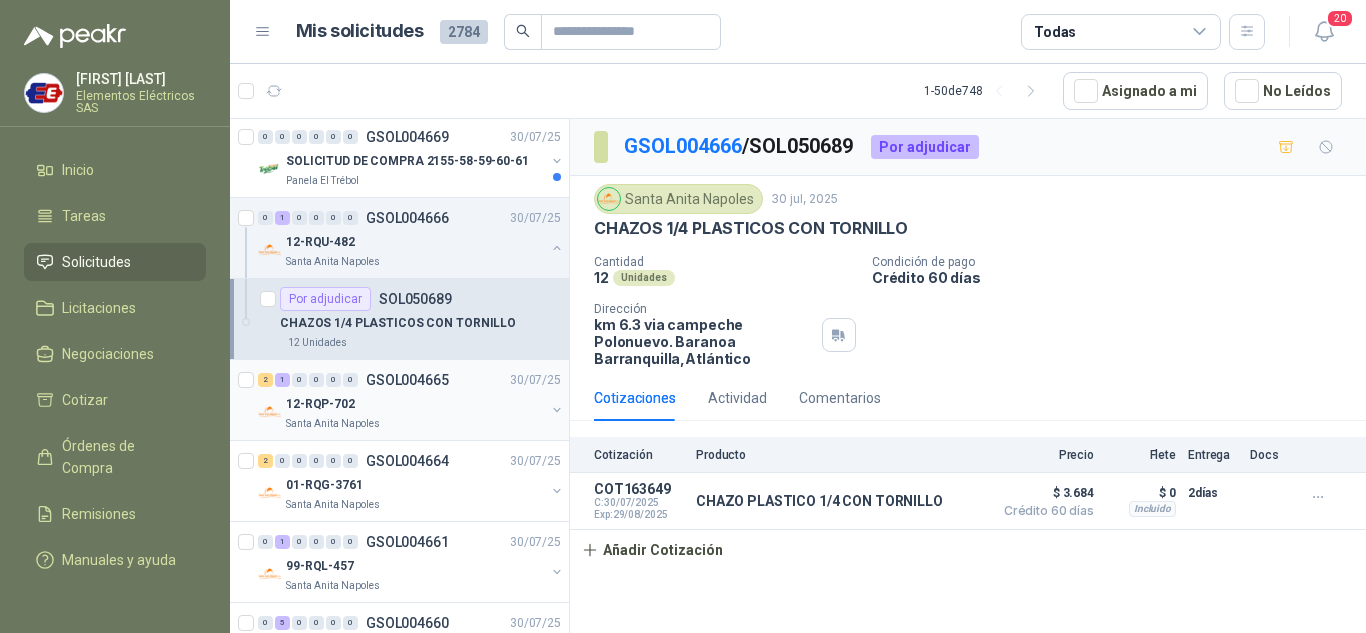 click on "12-RQP-702" at bounding box center (415, 404) 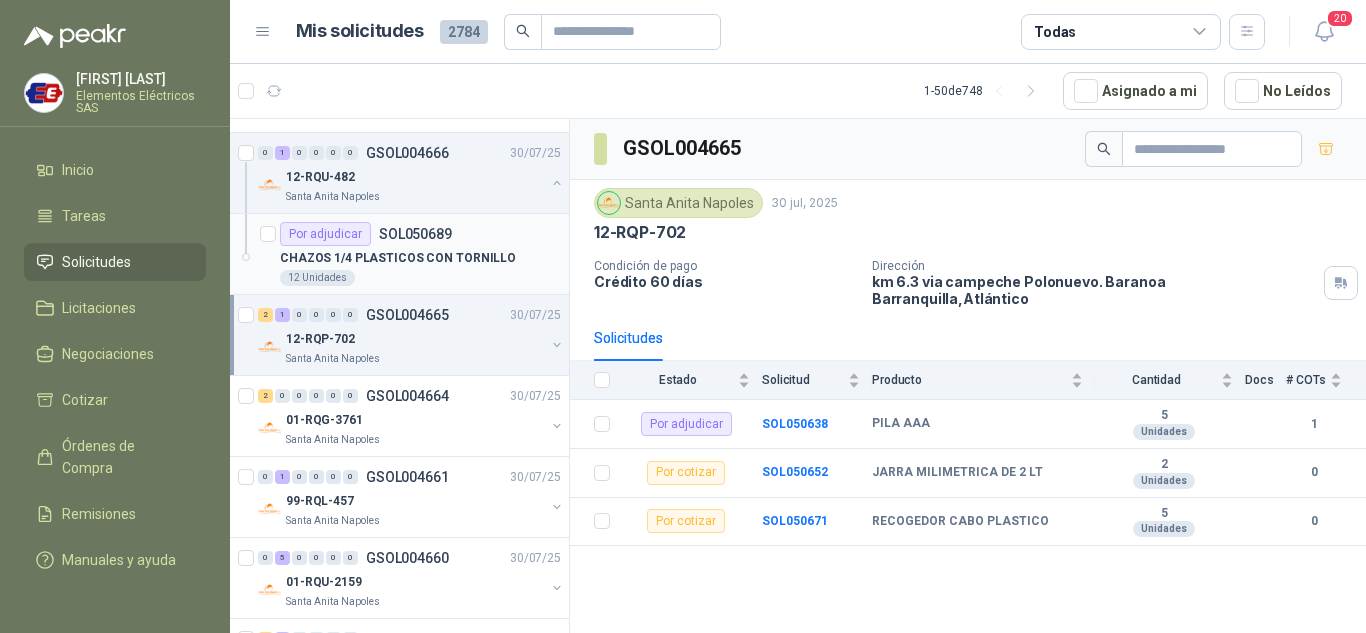 scroll, scrollTop: 1500, scrollLeft: 0, axis: vertical 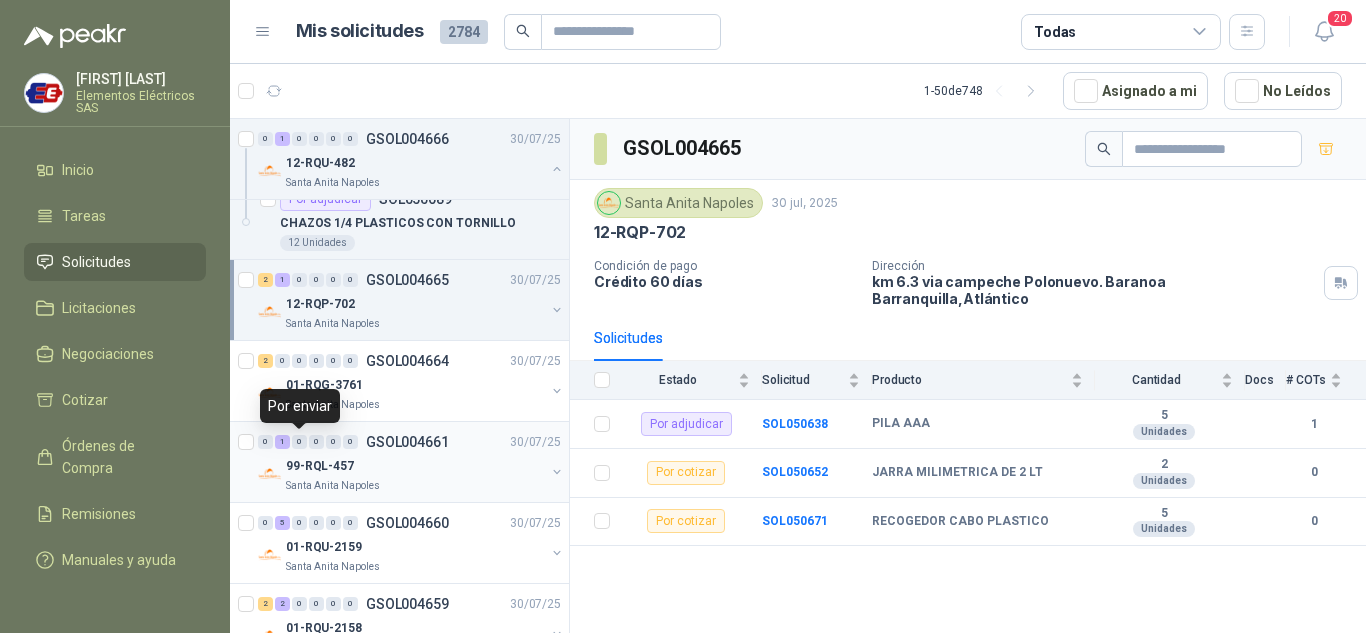 click on "0" at bounding box center [299, 442] 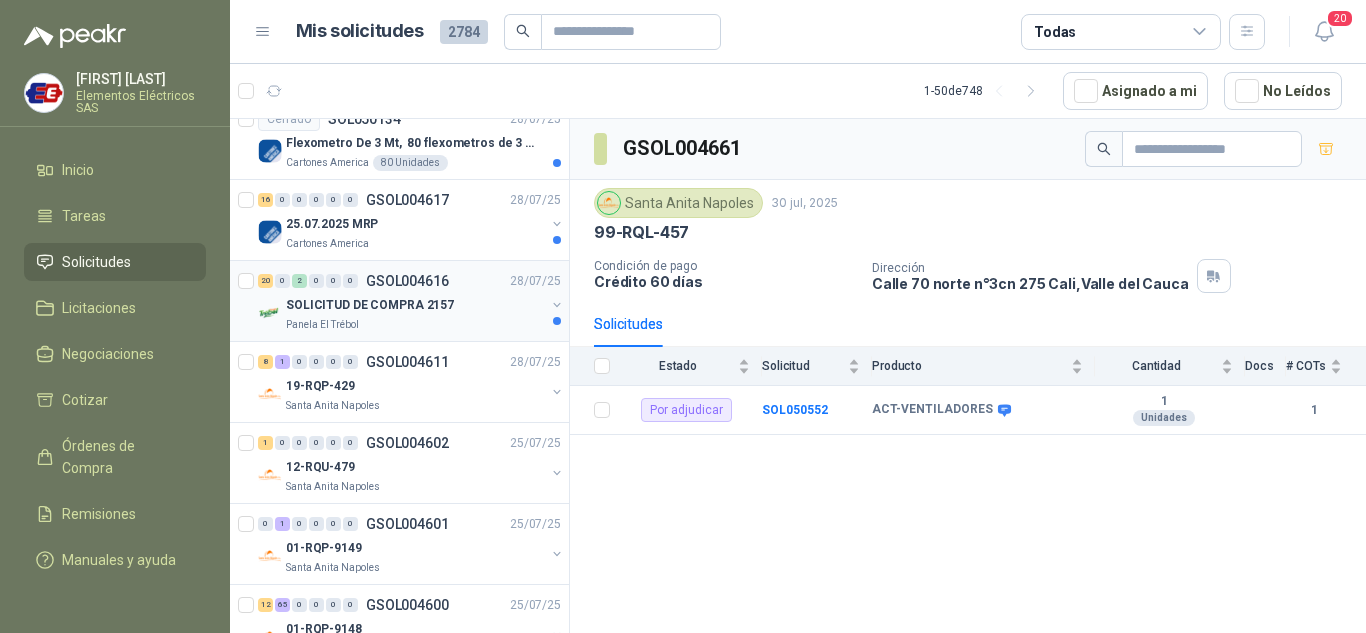 scroll, scrollTop: 3300, scrollLeft: 0, axis: vertical 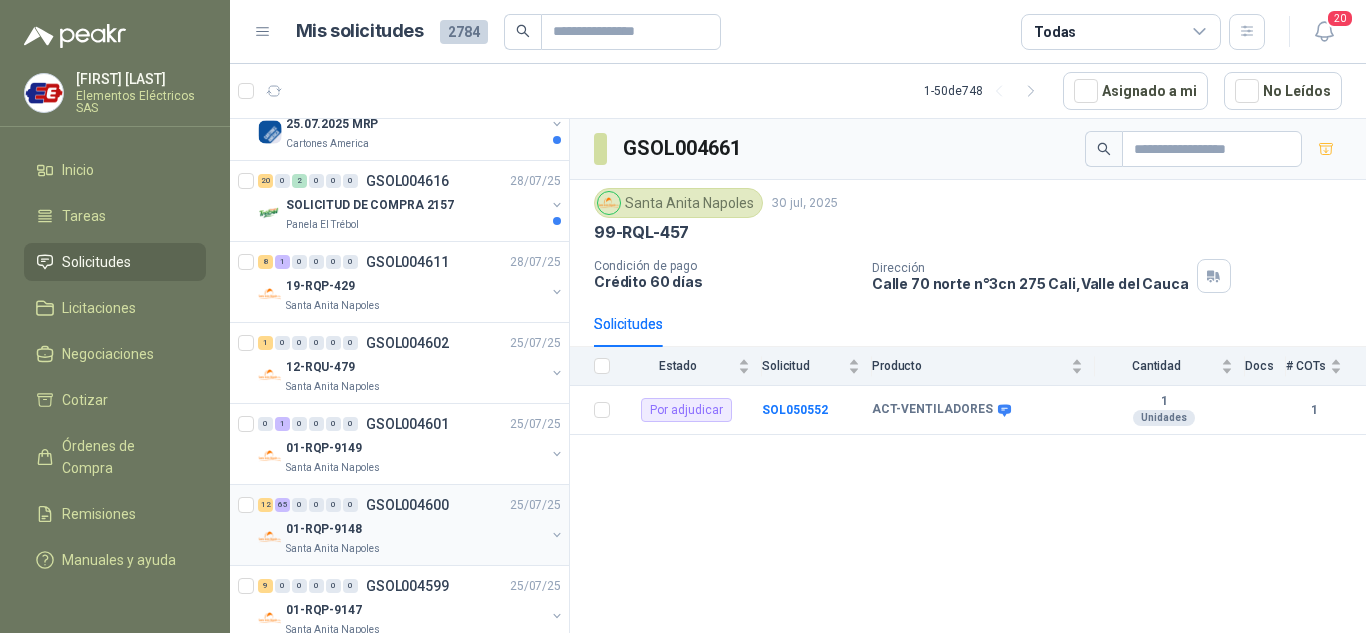 click on "12   65   0   0   0   0" at bounding box center (308, 505) 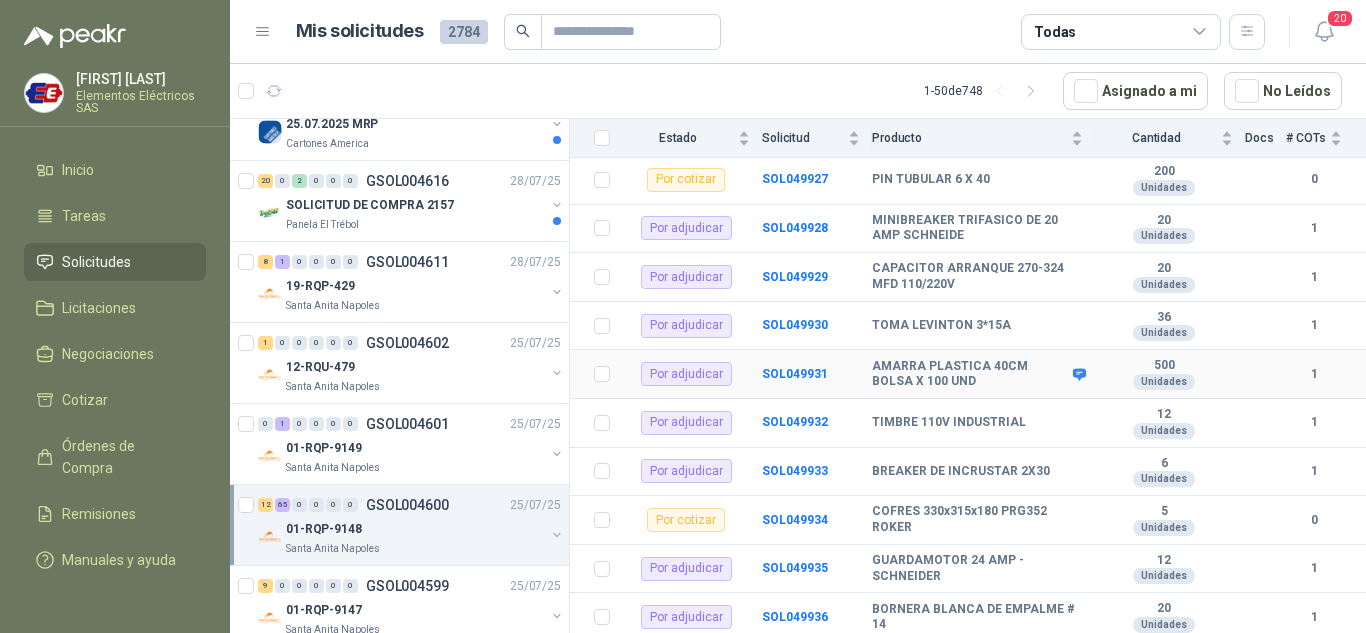 scroll, scrollTop: 3502, scrollLeft: 0, axis: vertical 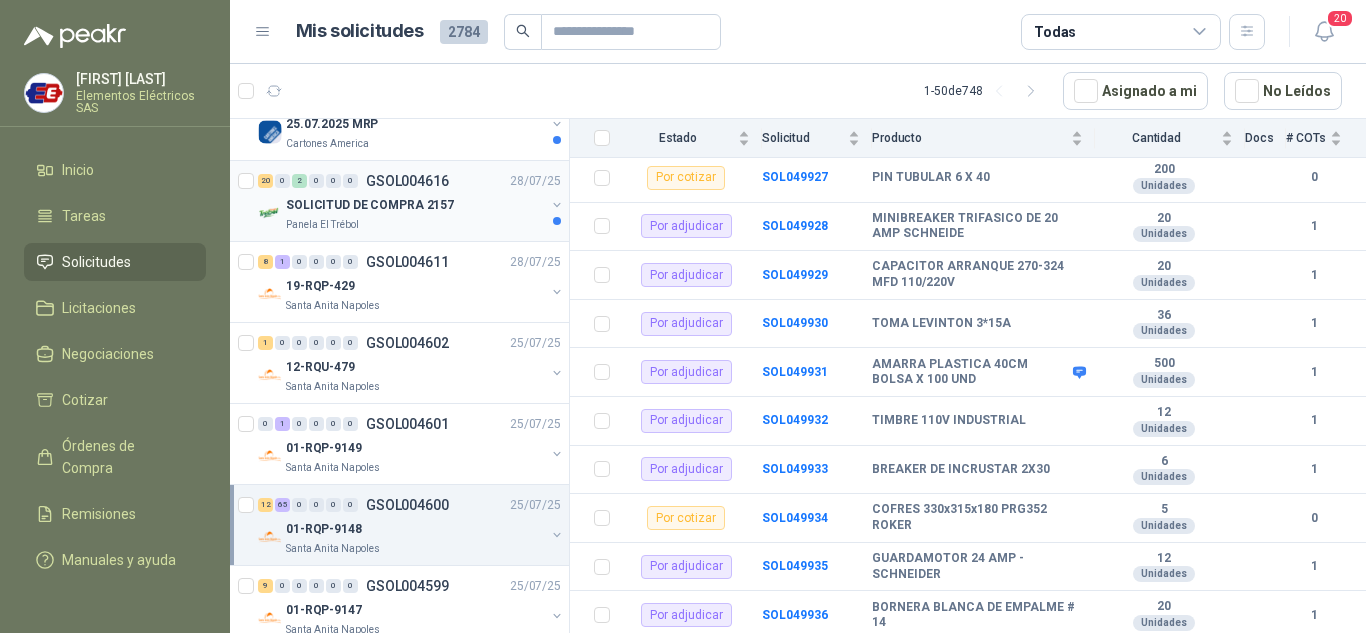 click on "Panela El Trébol" at bounding box center (415, 225) 